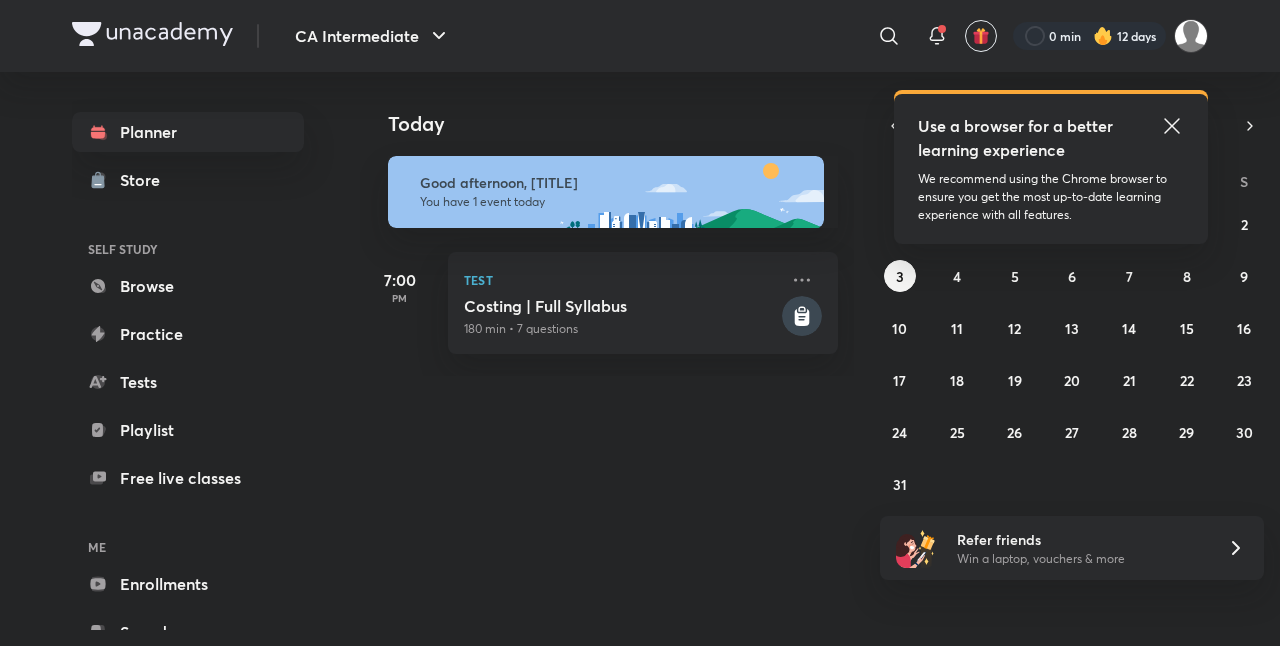 scroll, scrollTop: 0, scrollLeft: 0, axis: both 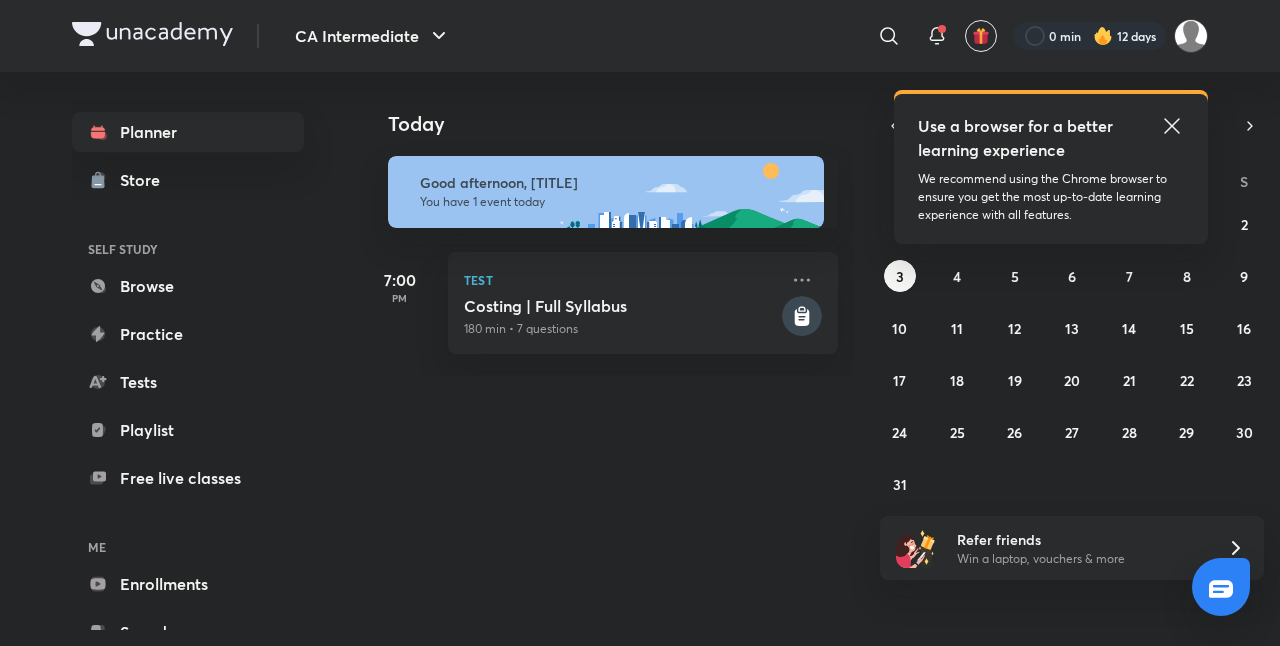 click 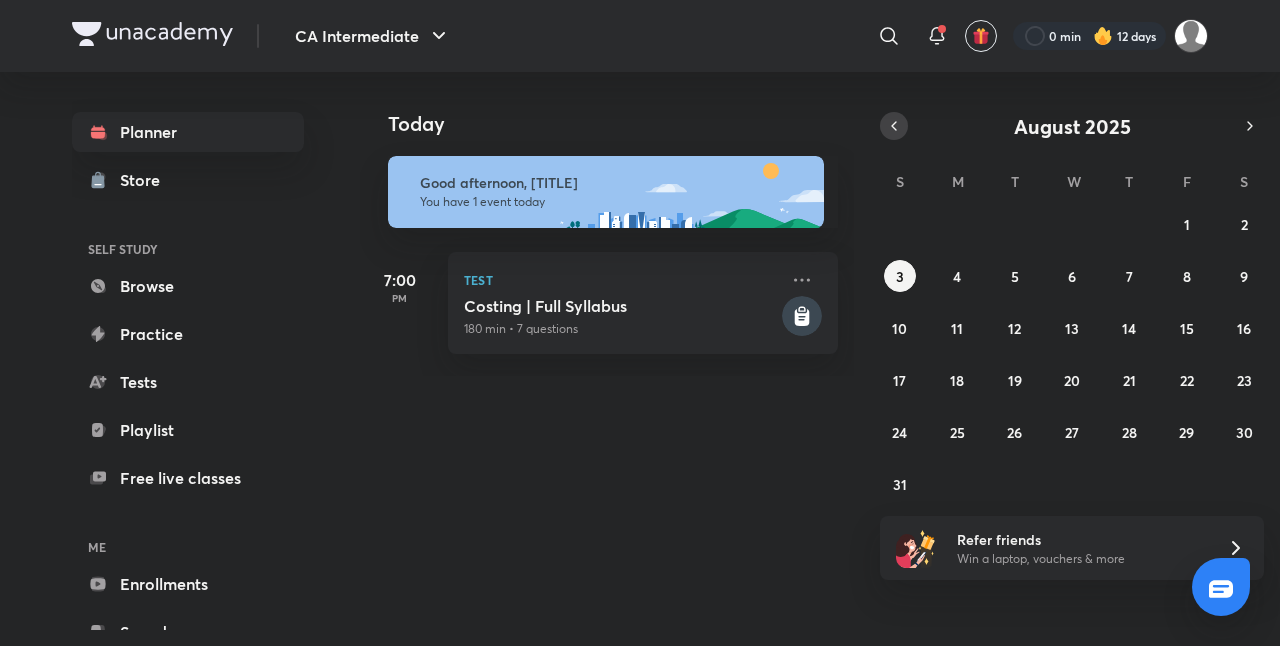 click at bounding box center [894, 126] 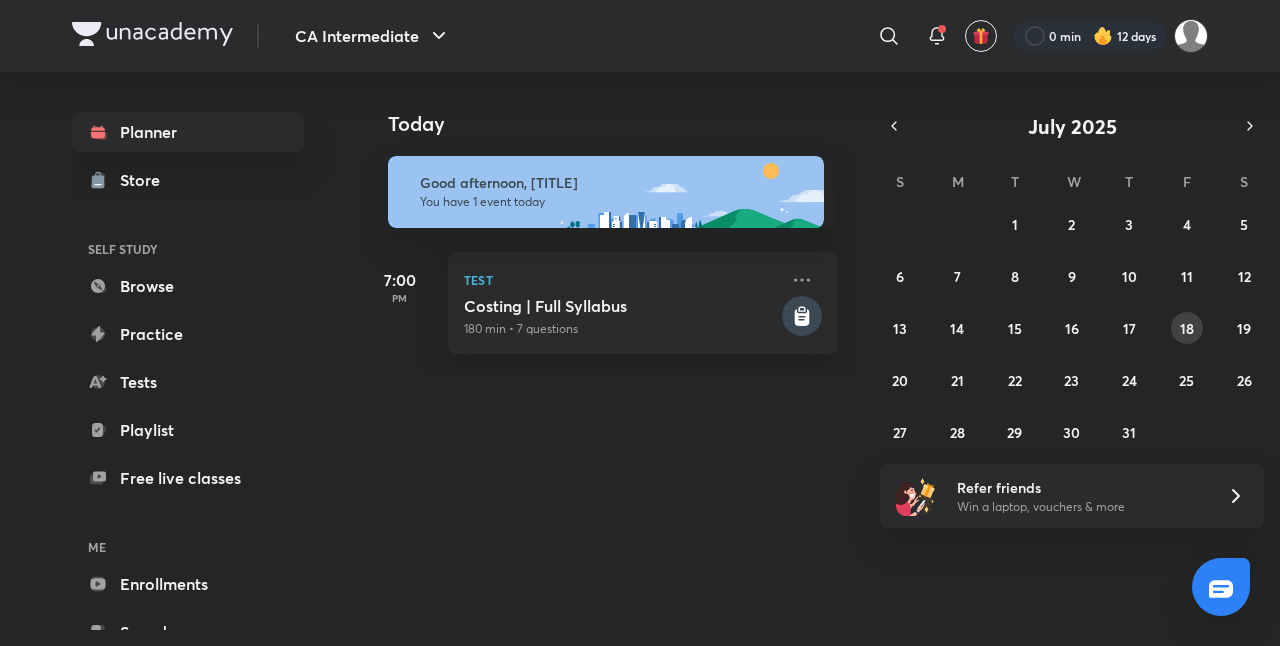 click on "18" at bounding box center (1187, 328) 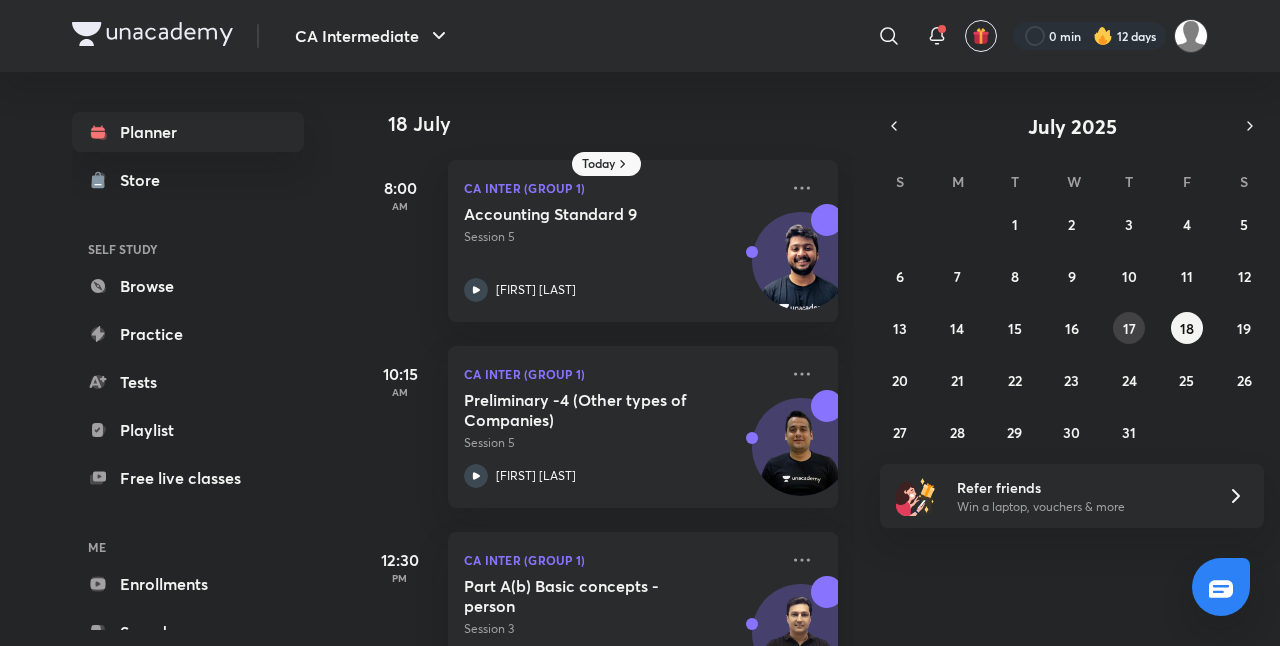 click on "17" at bounding box center [1129, 328] 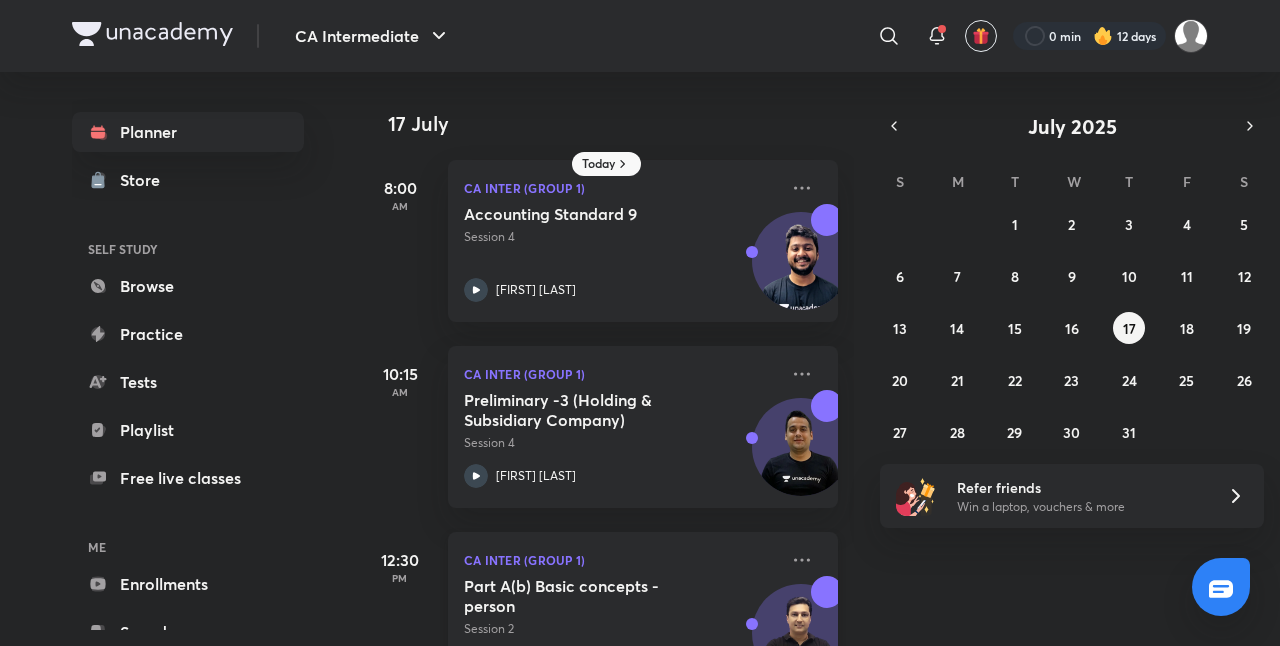 click on "Part A(b) Basic concepts - person" at bounding box center [588, 596] 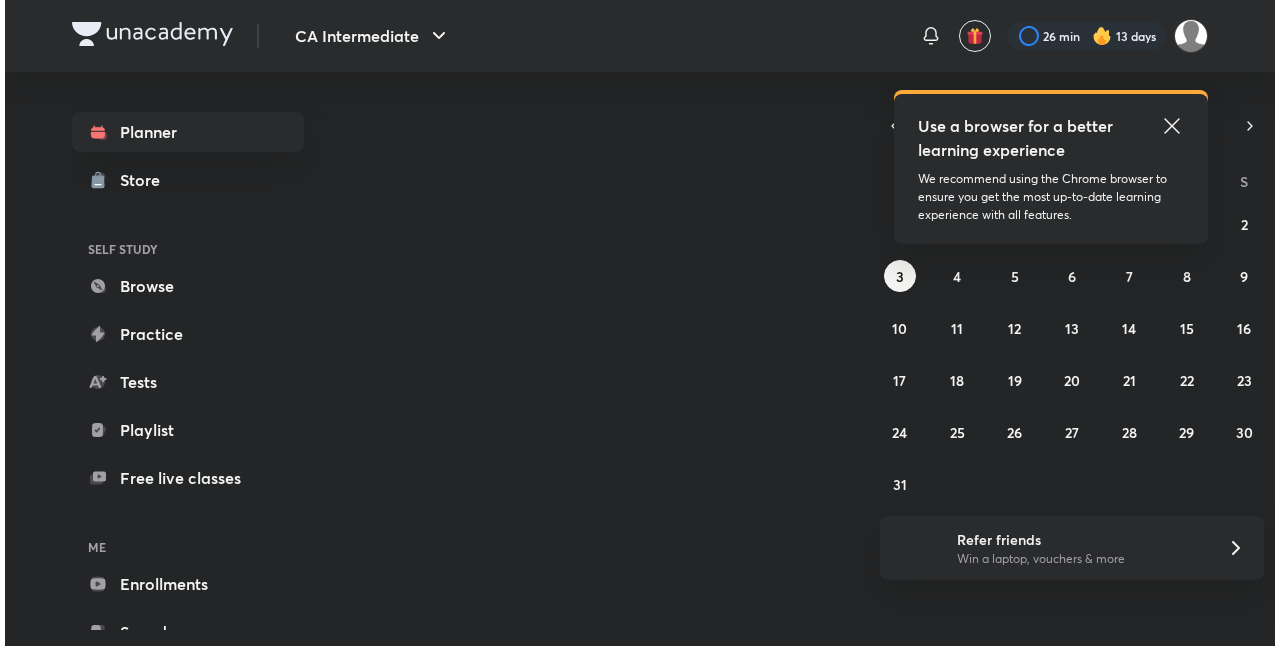 scroll, scrollTop: 0, scrollLeft: 0, axis: both 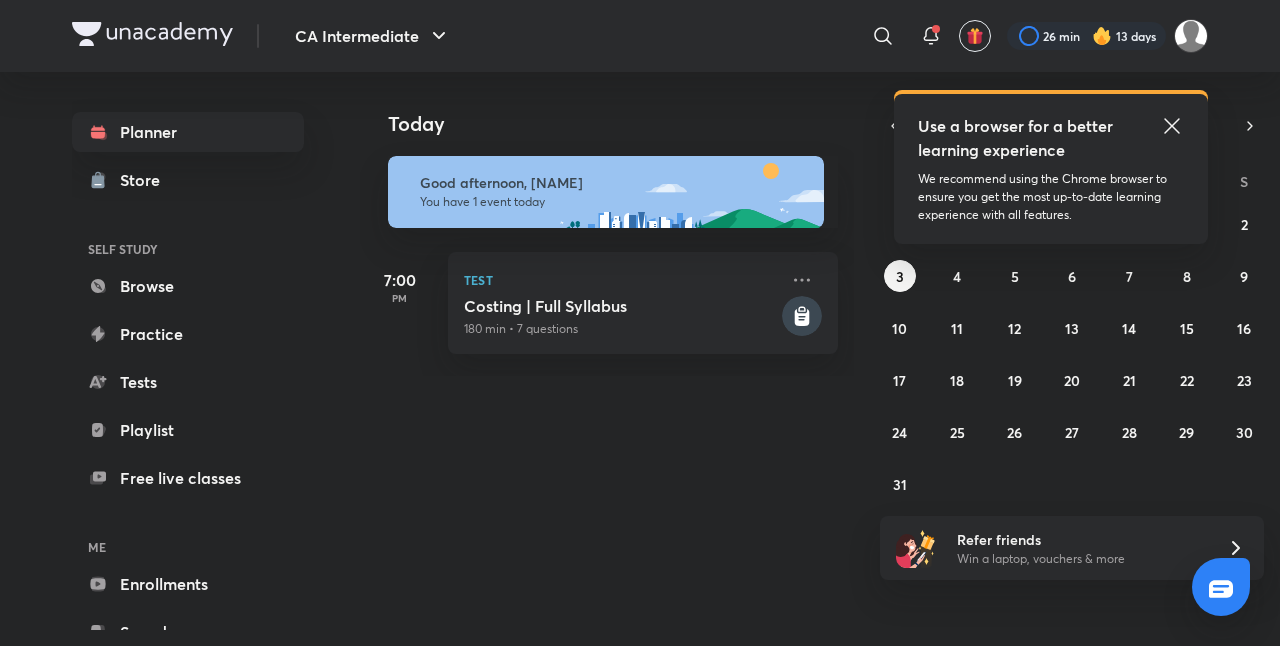 click 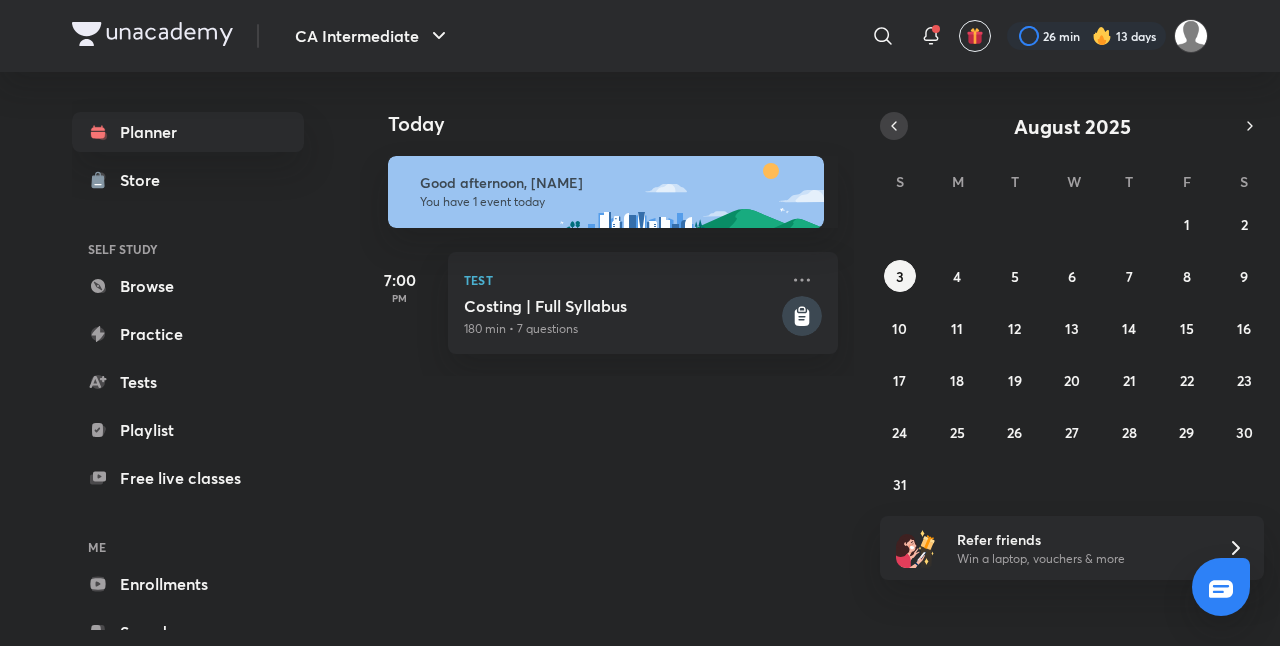 click at bounding box center (894, 126) 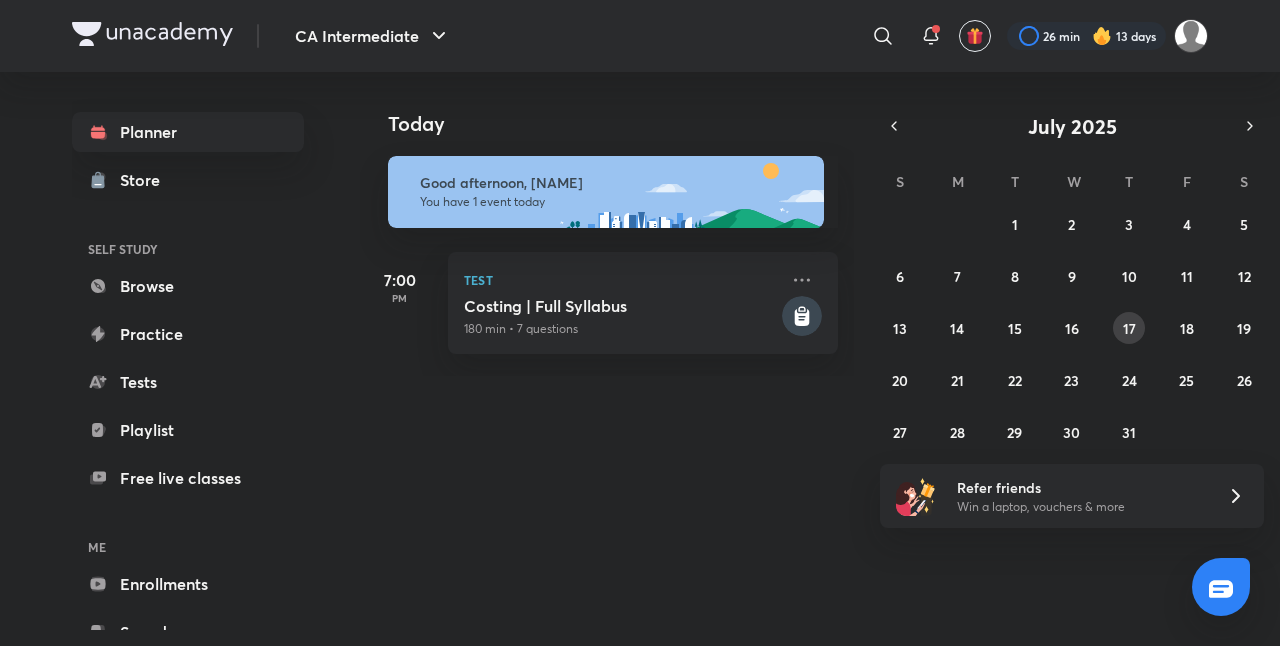 click on "17" at bounding box center (1129, 328) 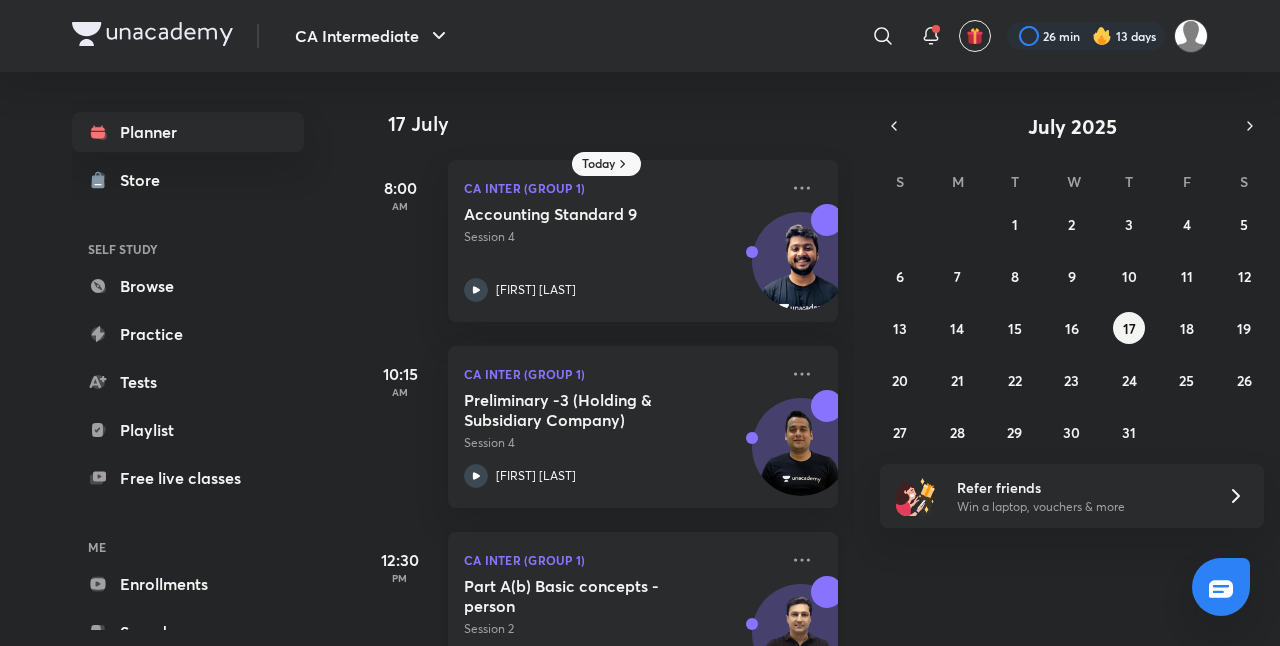 click on "Part A(b) Basic concepts - person" at bounding box center (588, 596) 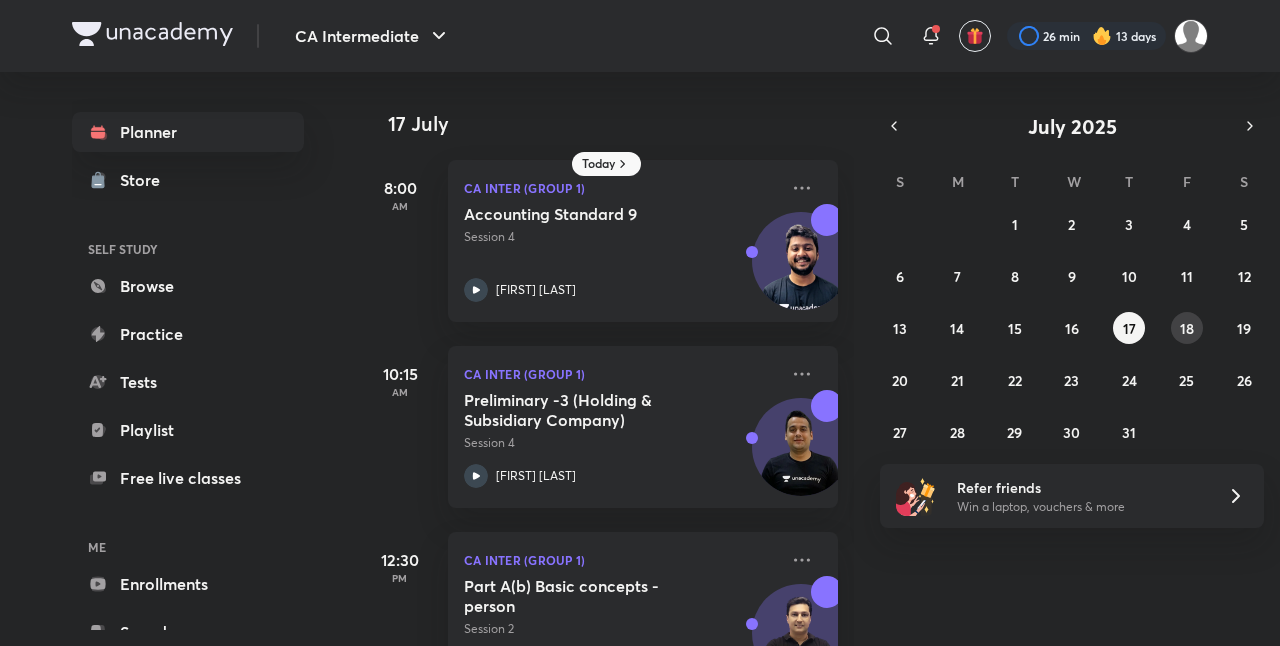 click on "18" at bounding box center [1187, 328] 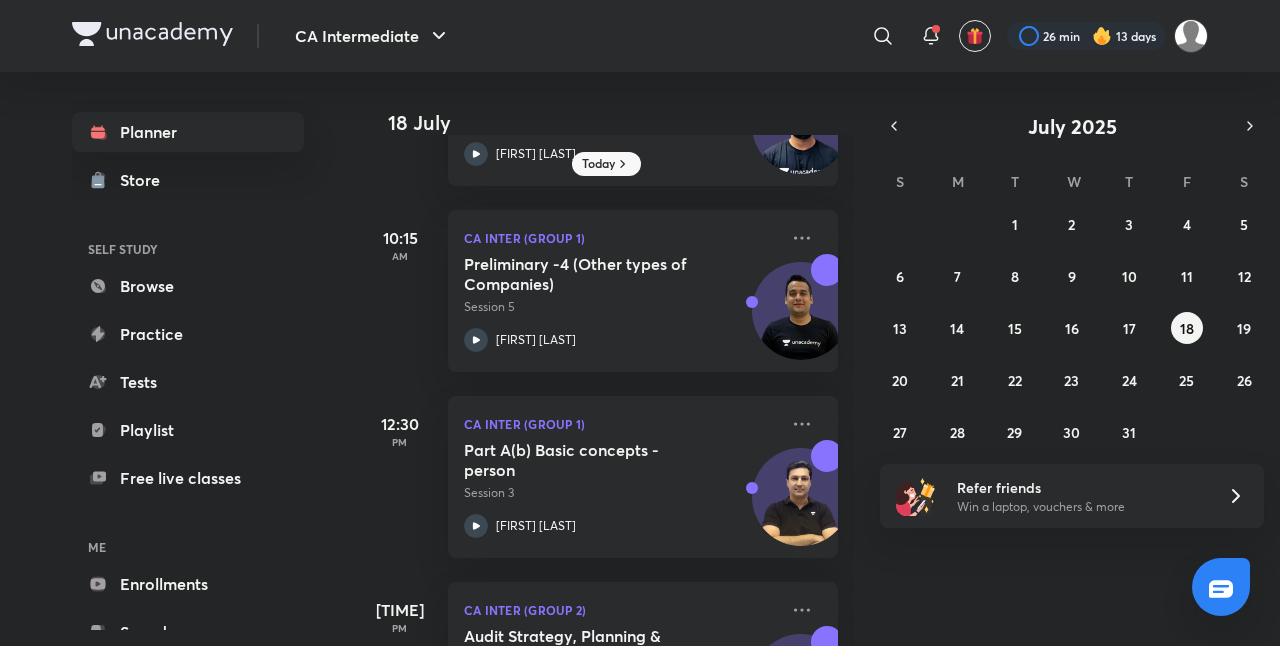 scroll, scrollTop: 144, scrollLeft: 0, axis: vertical 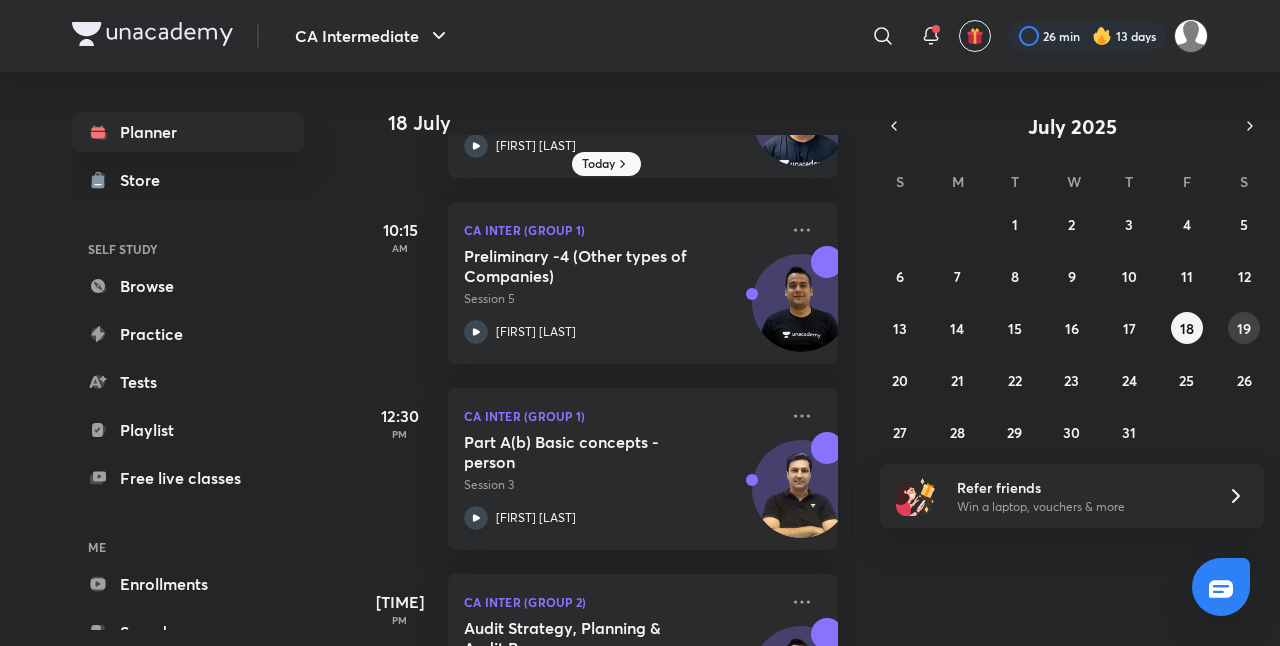 click on "19" at bounding box center (1244, 328) 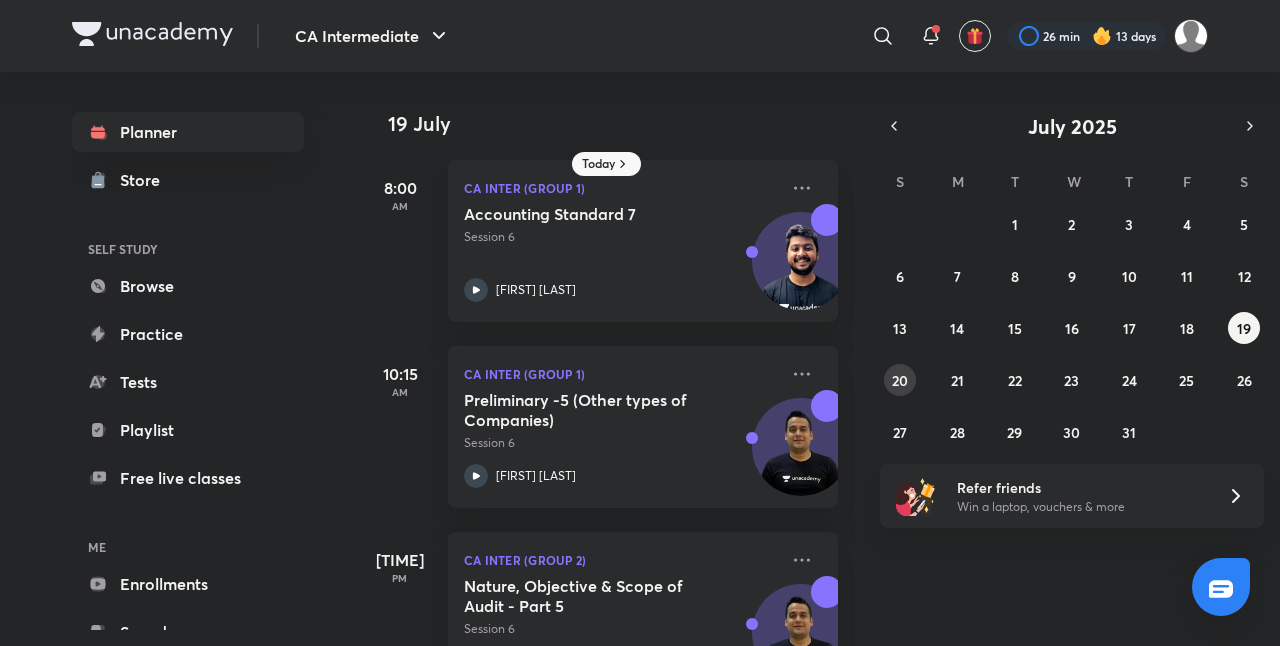 click on "20" at bounding box center (900, 380) 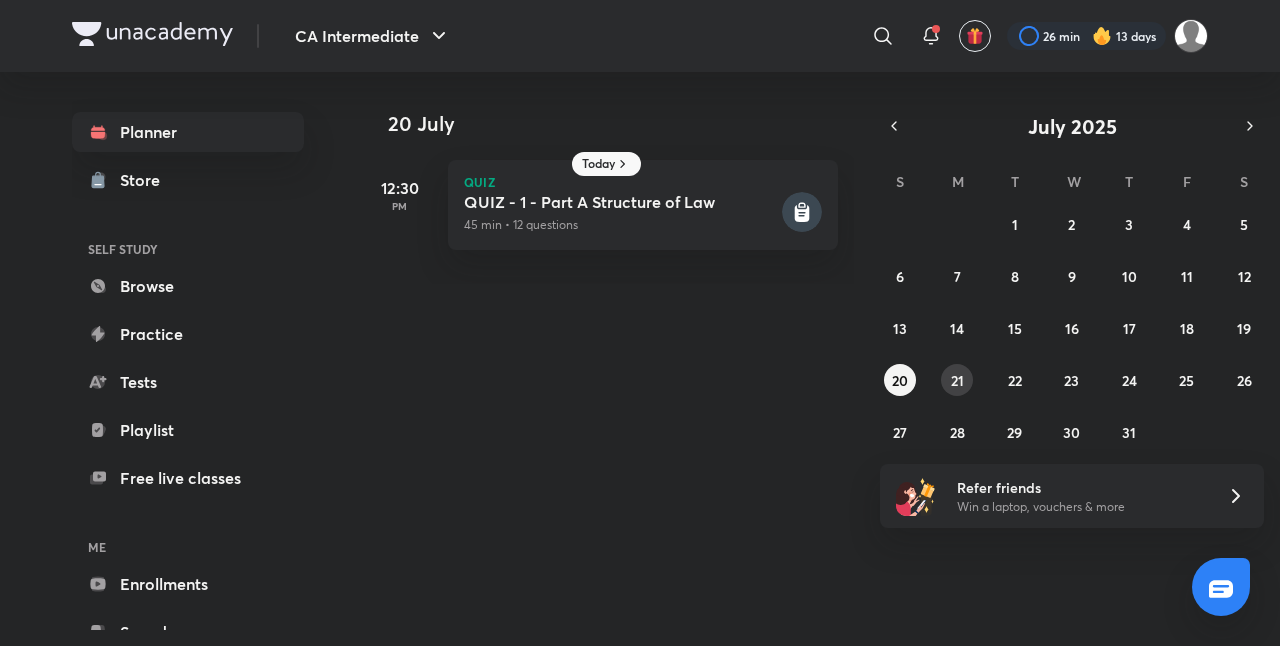 click on "21" at bounding box center [957, 380] 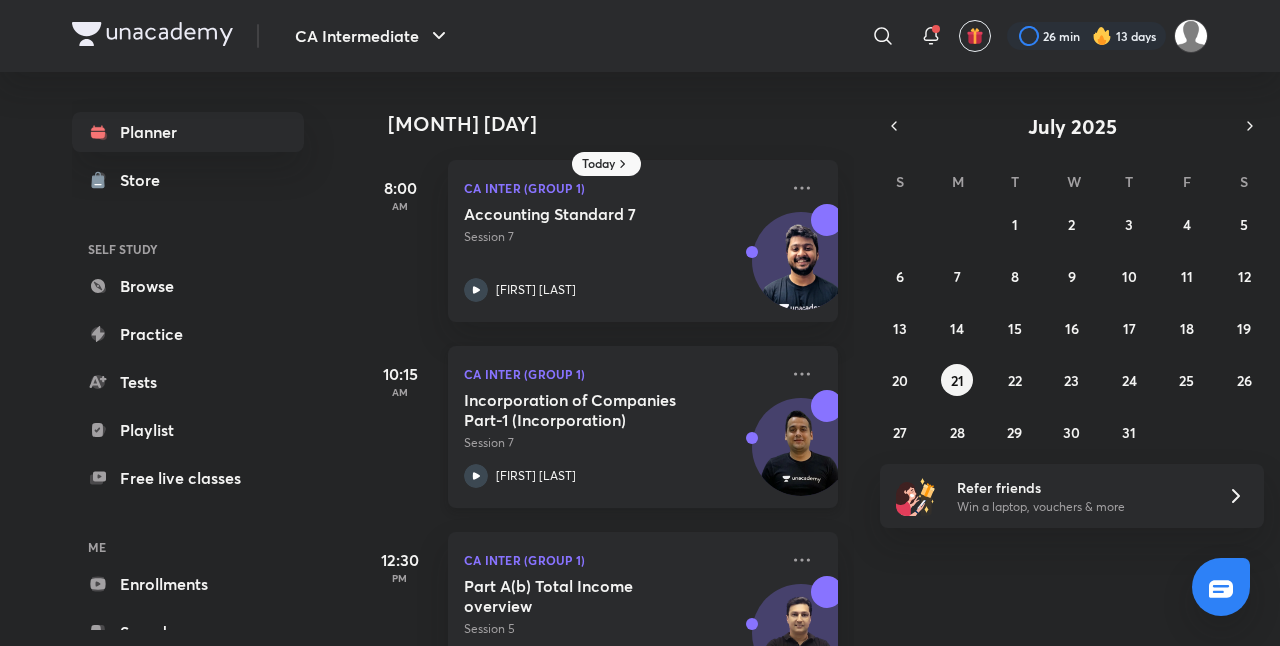 scroll, scrollTop: 115, scrollLeft: 0, axis: vertical 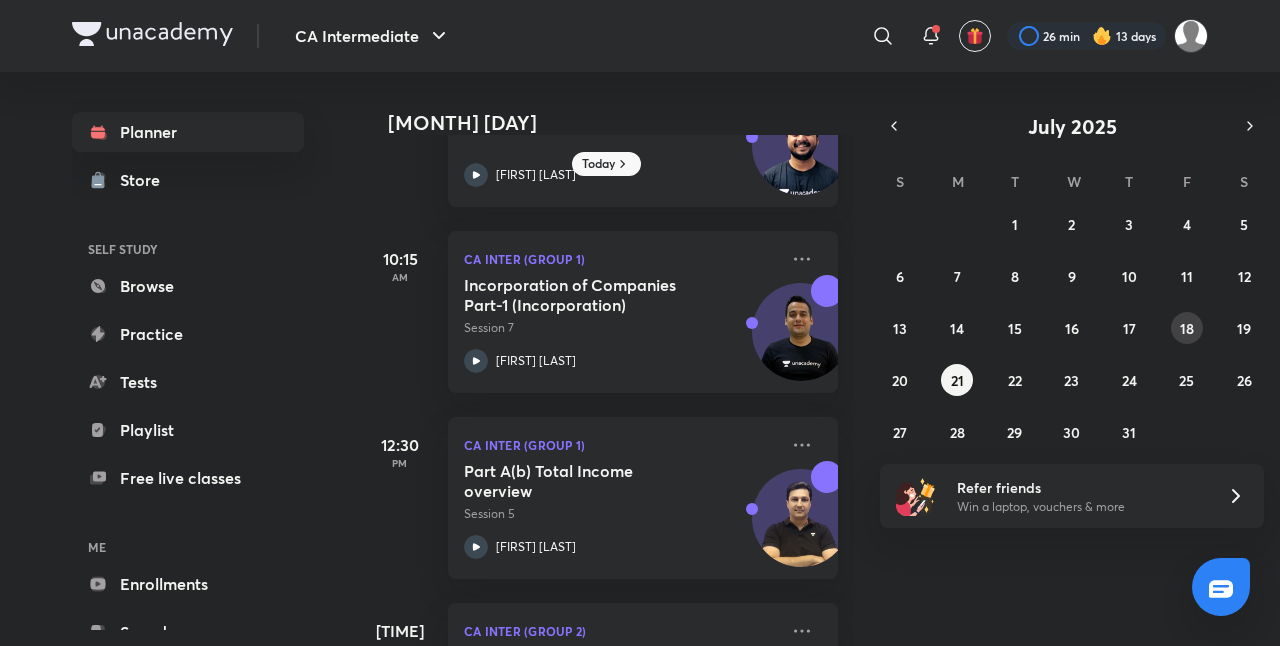 click on "18" at bounding box center (1187, 328) 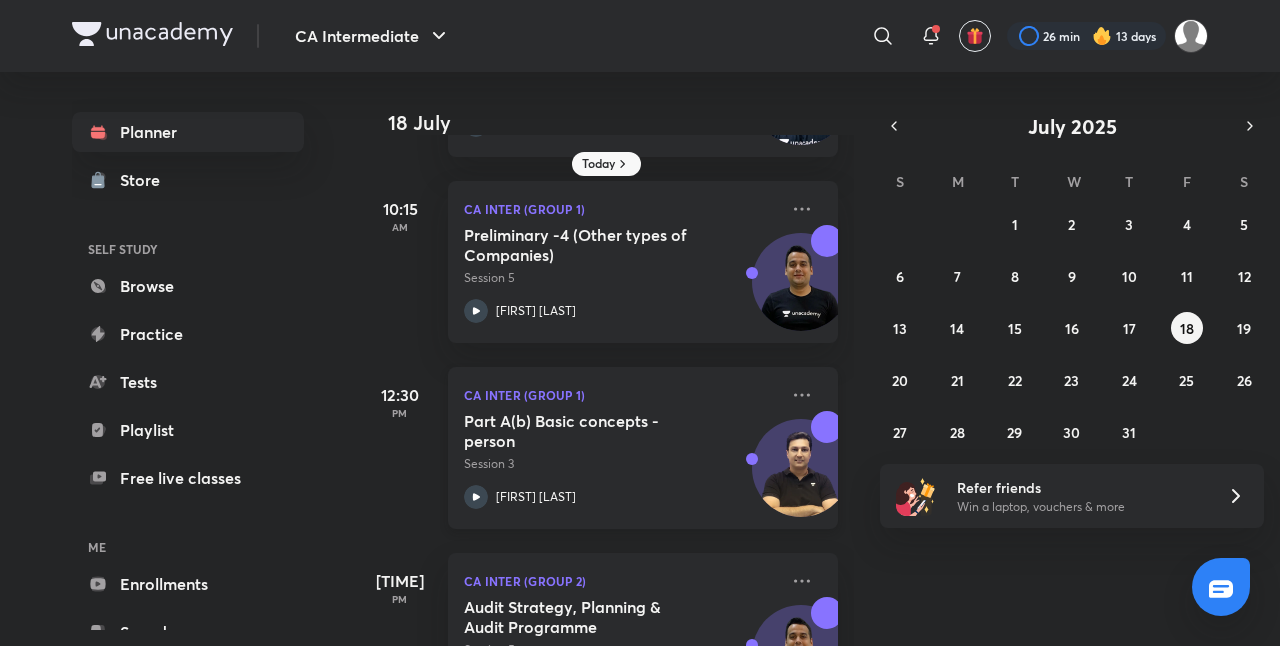scroll, scrollTop: 169, scrollLeft: 0, axis: vertical 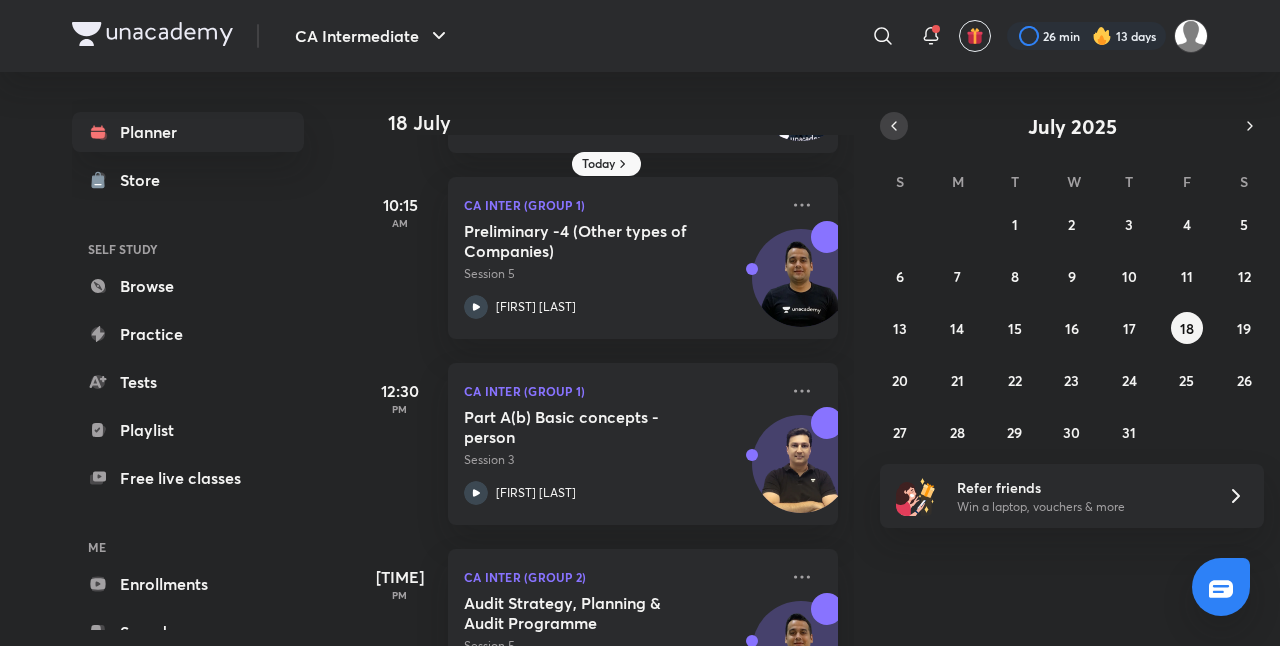 click at bounding box center [894, 126] 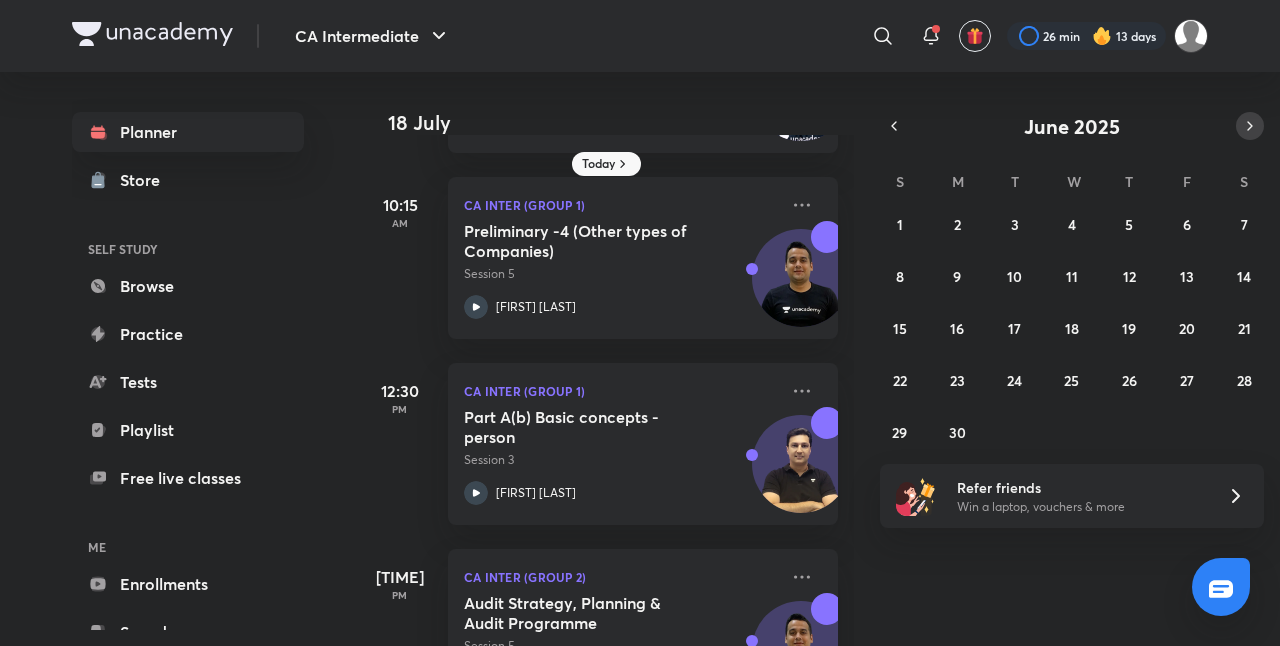 click 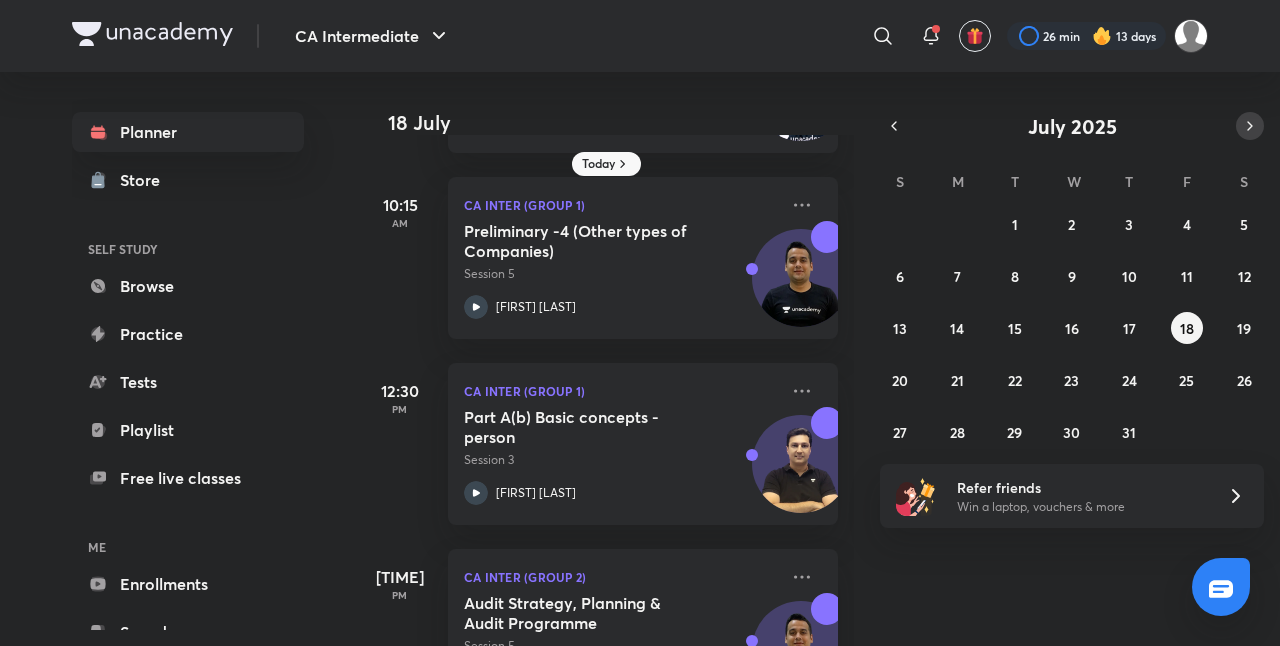 click 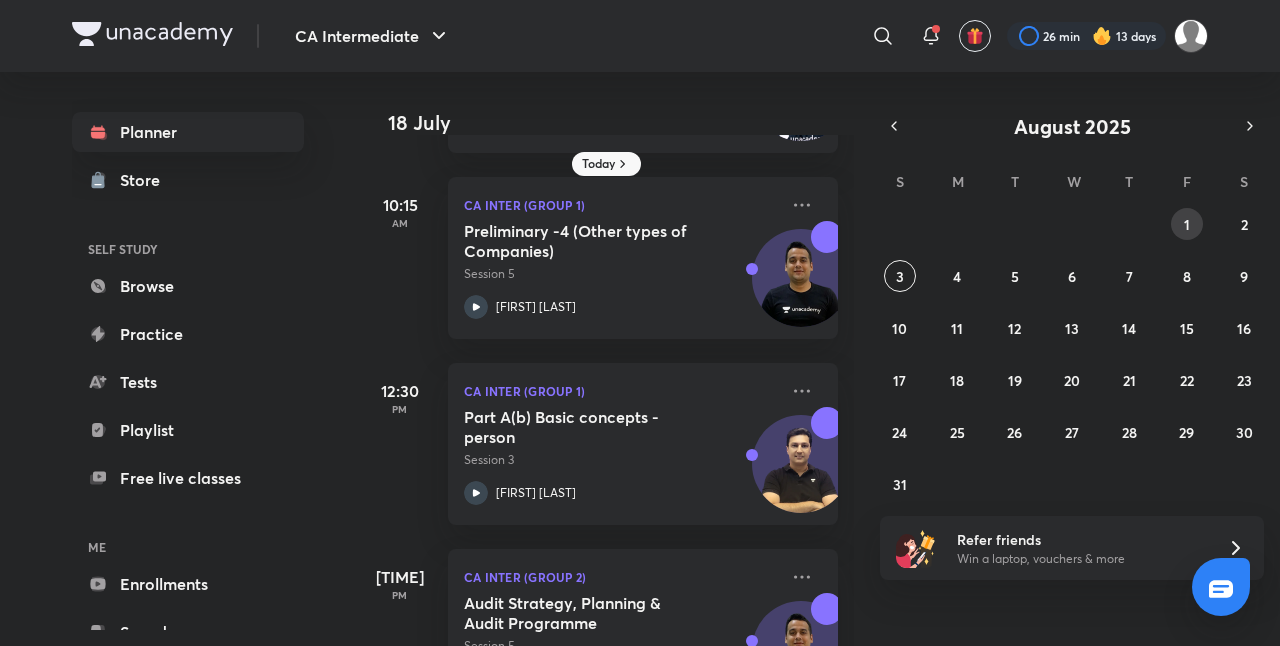 click on "1" at bounding box center (1187, 224) 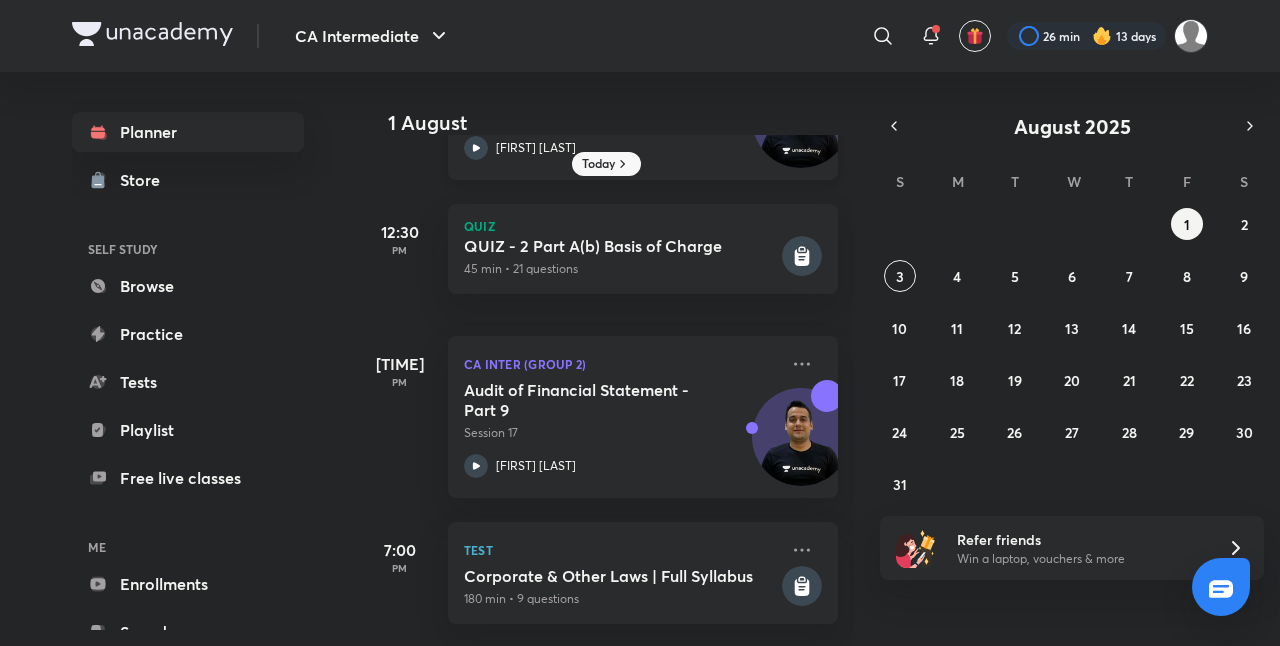 scroll, scrollTop: 0, scrollLeft: 0, axis: both 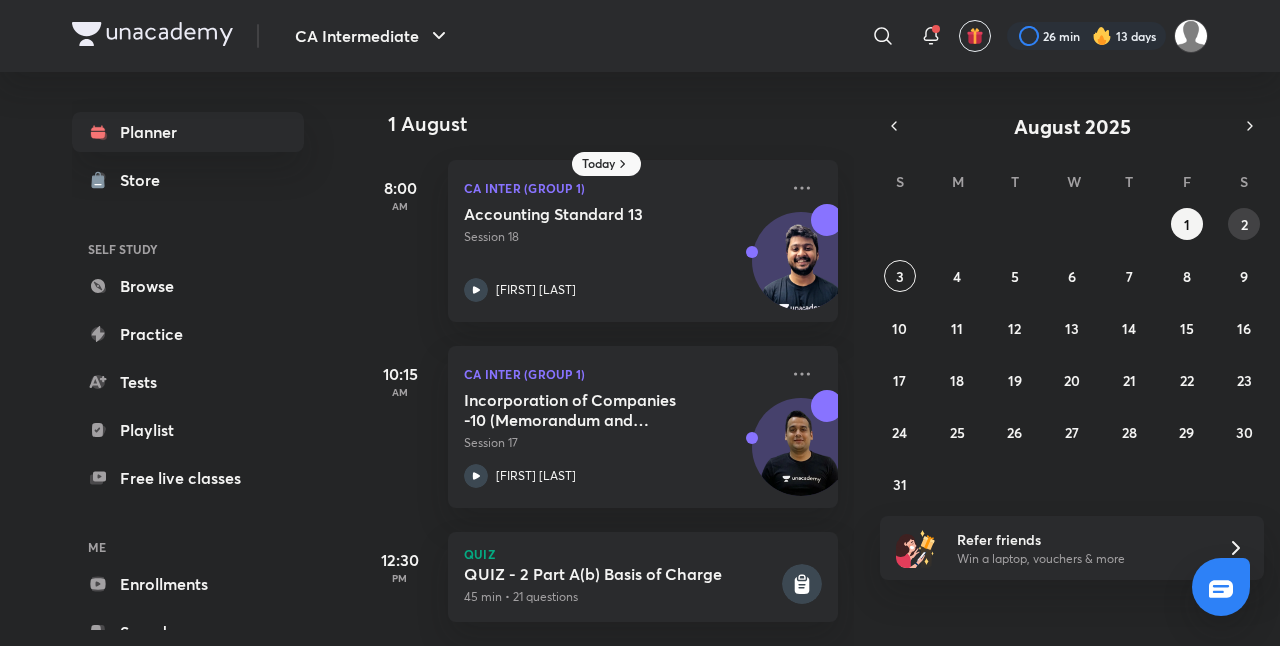 click on "2" at bounding box center (1244, 224) 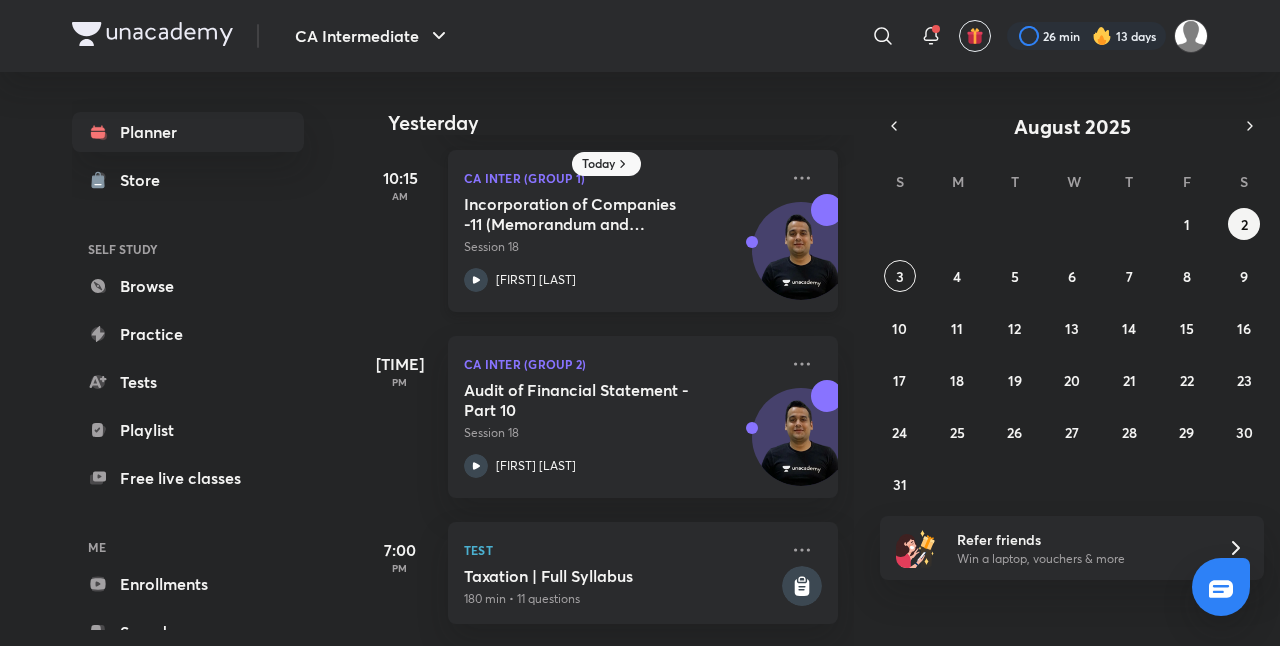 scroll, scrollTop: 0, scrollLeft: 0, axis: both 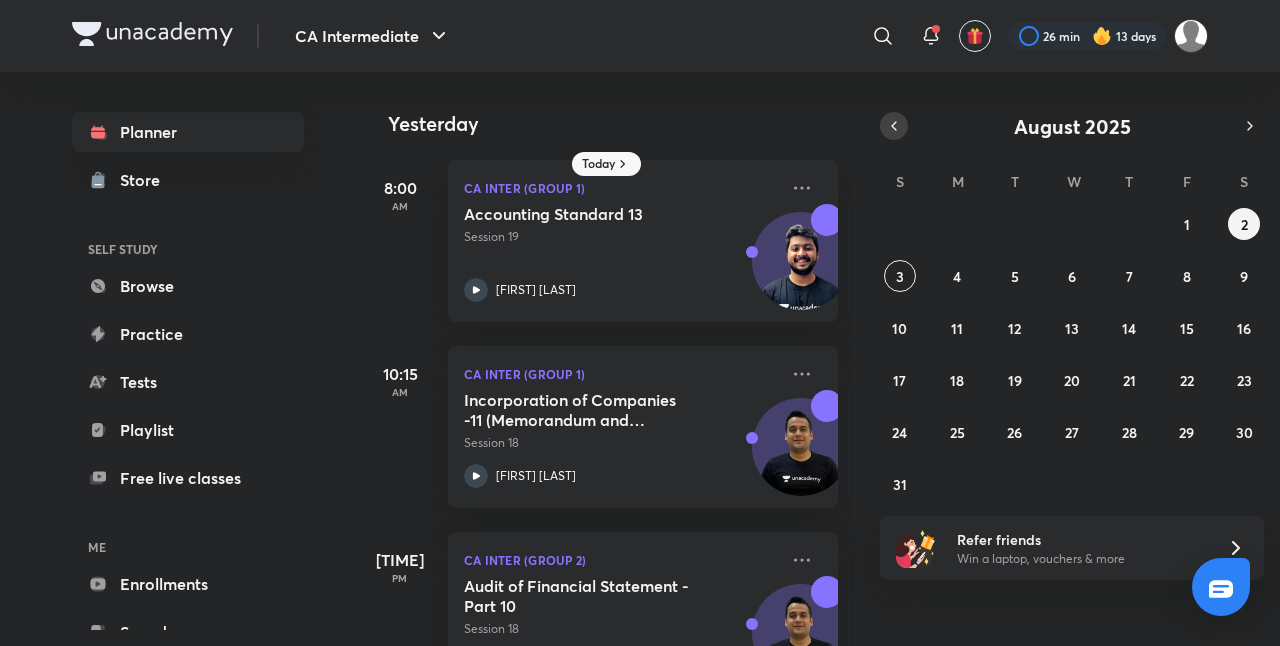 click 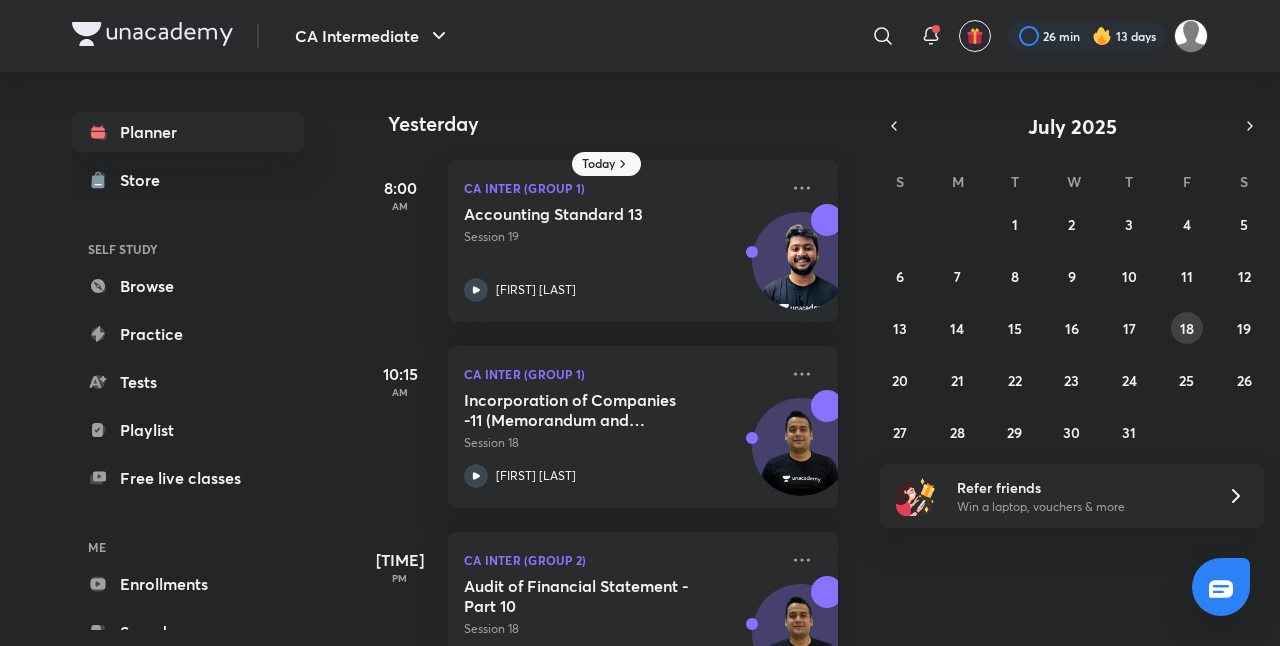 click on "18" at bounding box center (1187, 328) 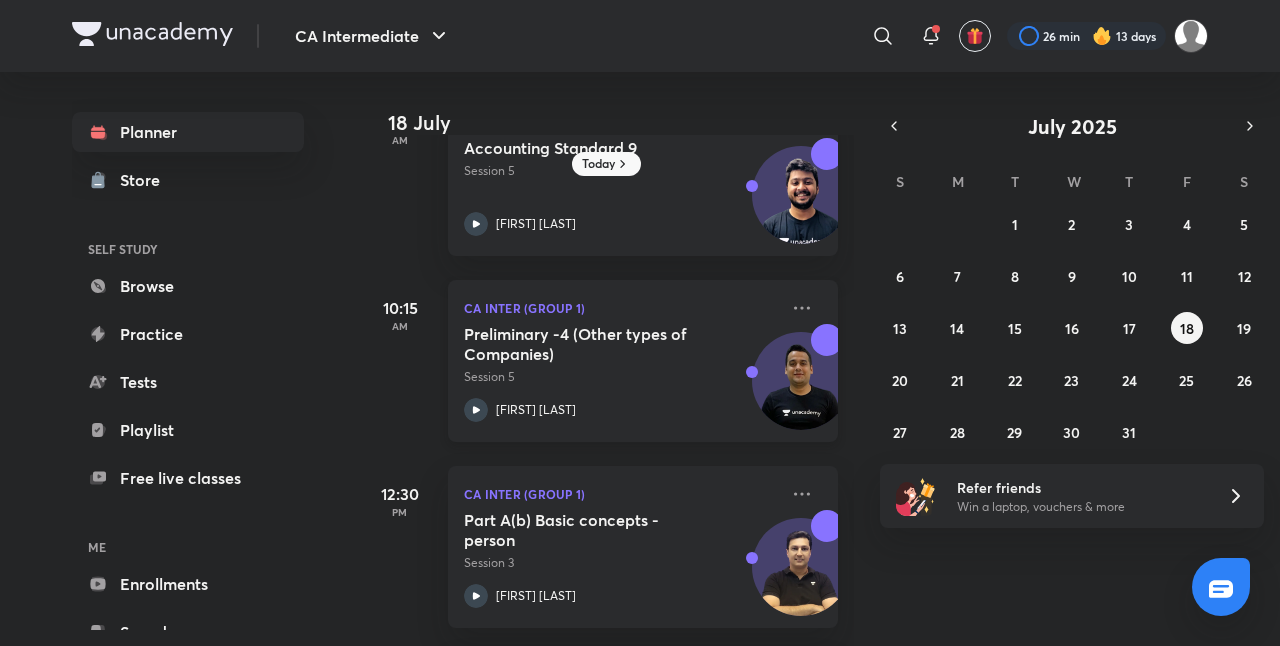 scroll, scrollTop: 90, scrollLeft: 0, axis: vertical 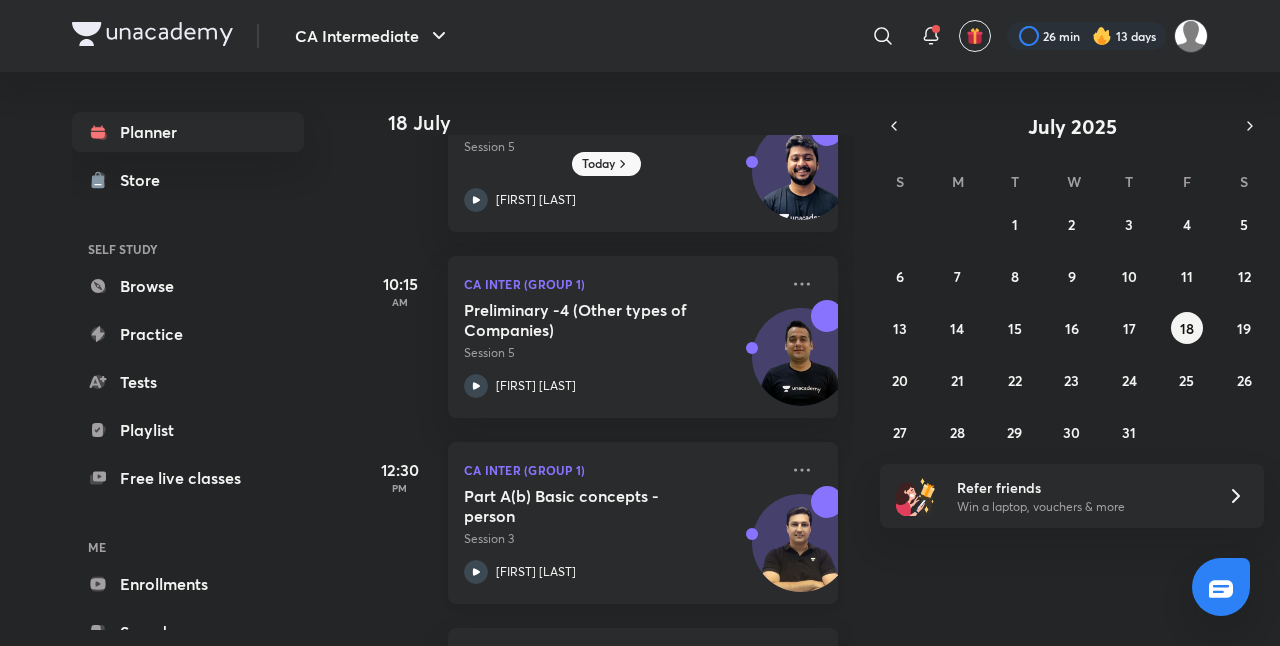 click on "Part A(b) Basic concepts - person" at bounding box center (588, 506) 